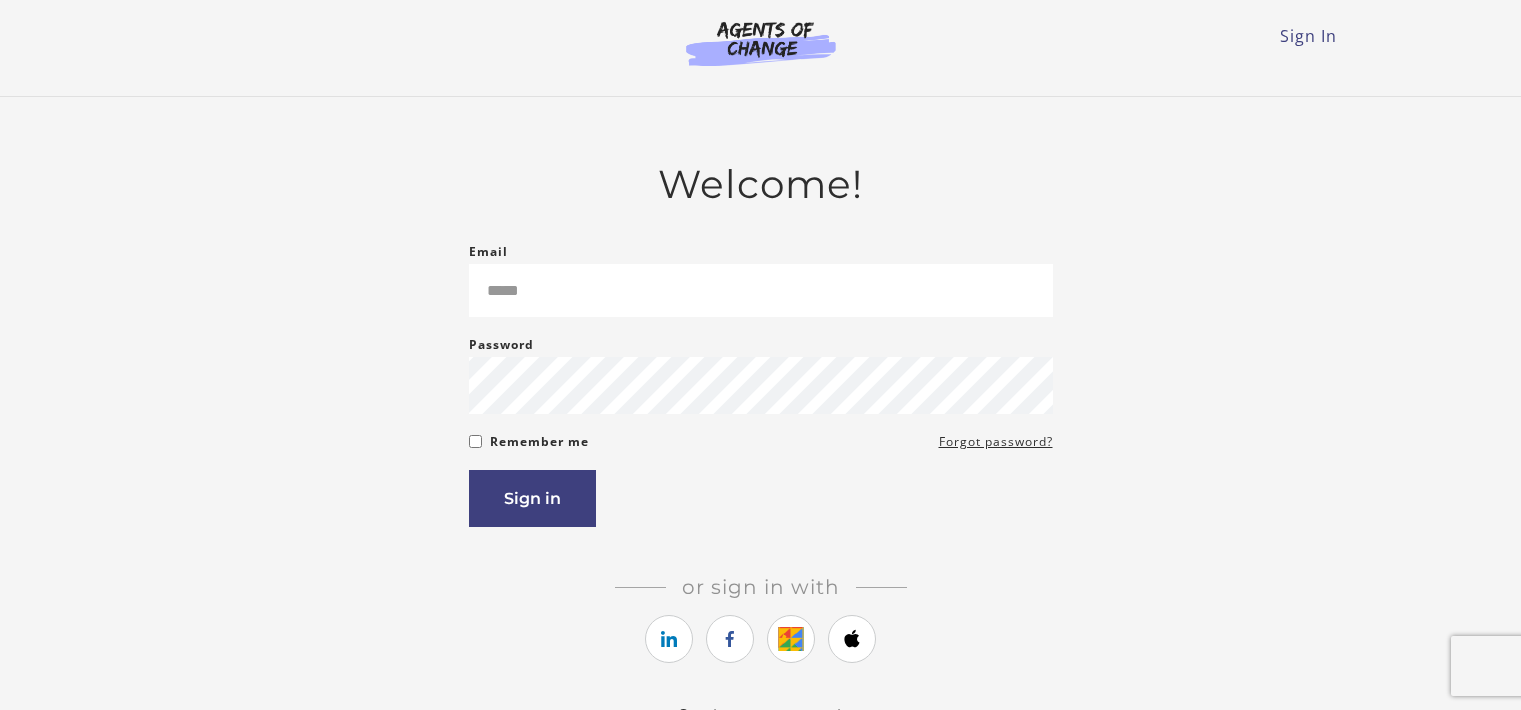 scroll, scrollTop: 0, scrollLeft: 0, axis: both 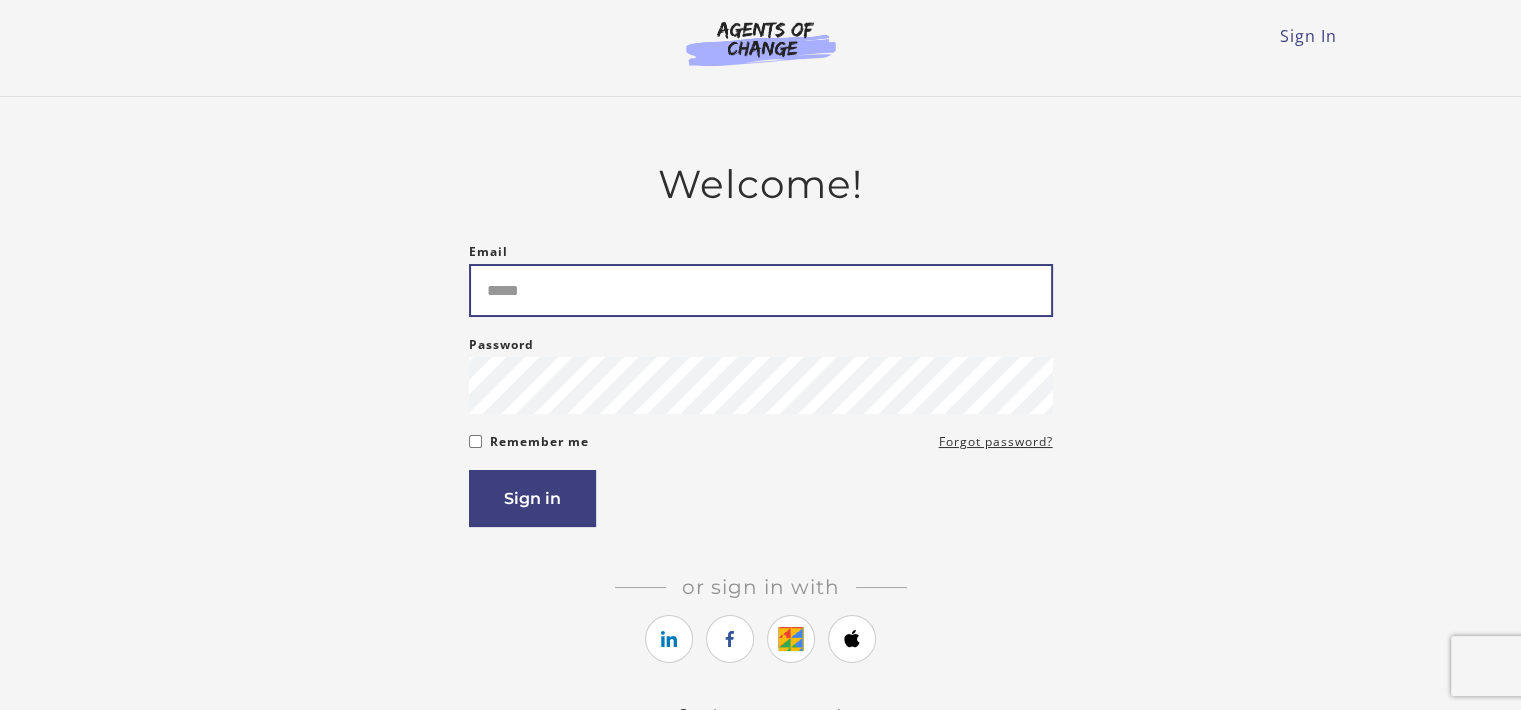 click on "Email" at bounding box center (761, 290) 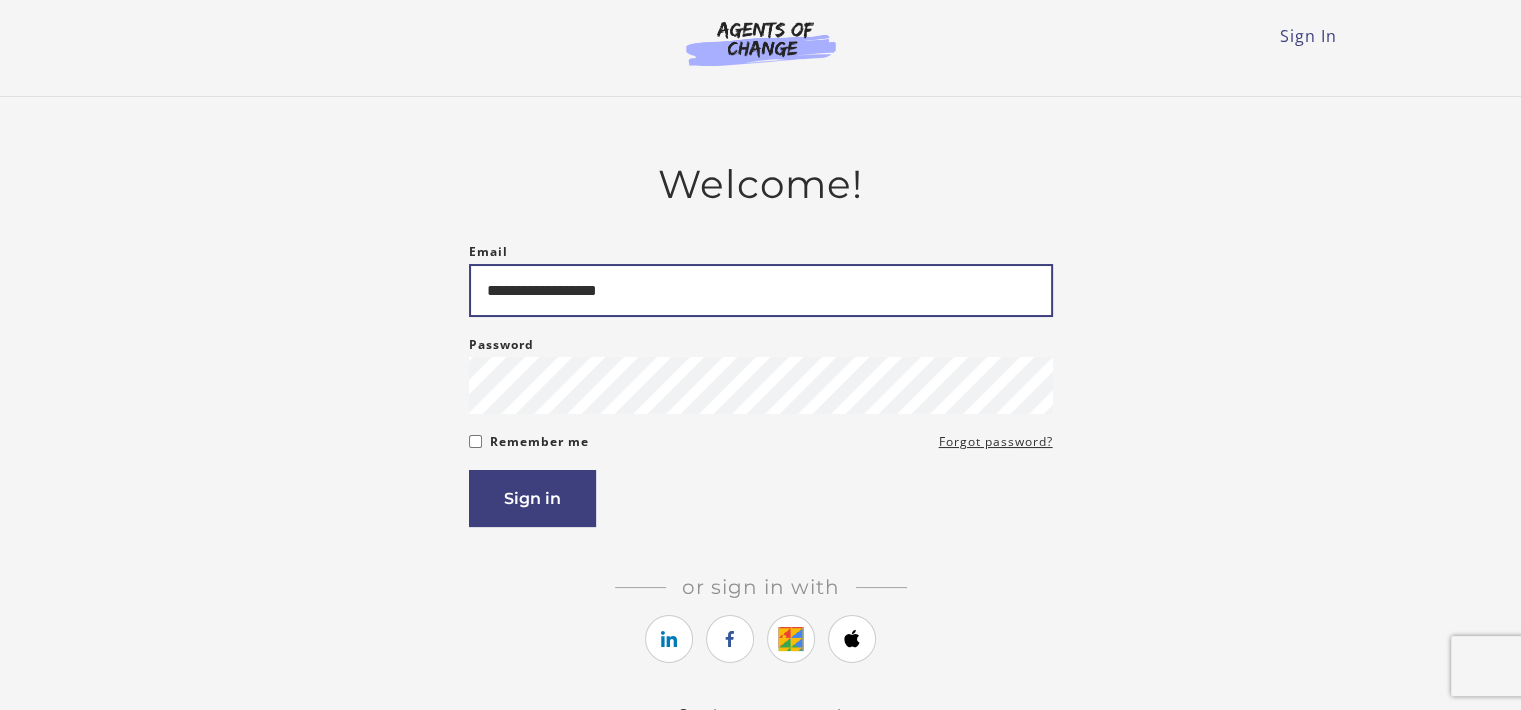 type on "**********" 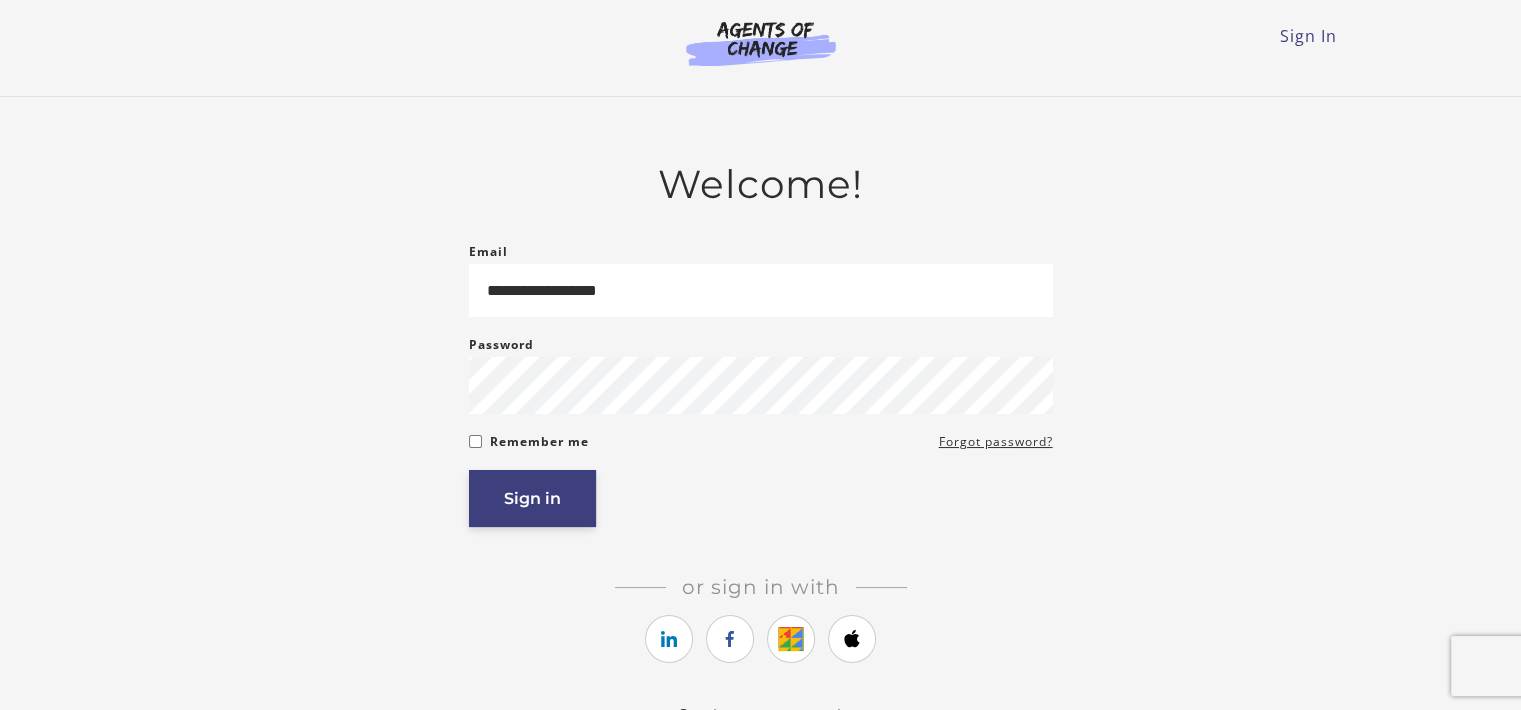 click on "Sign in" at bounding box center (532, 498) 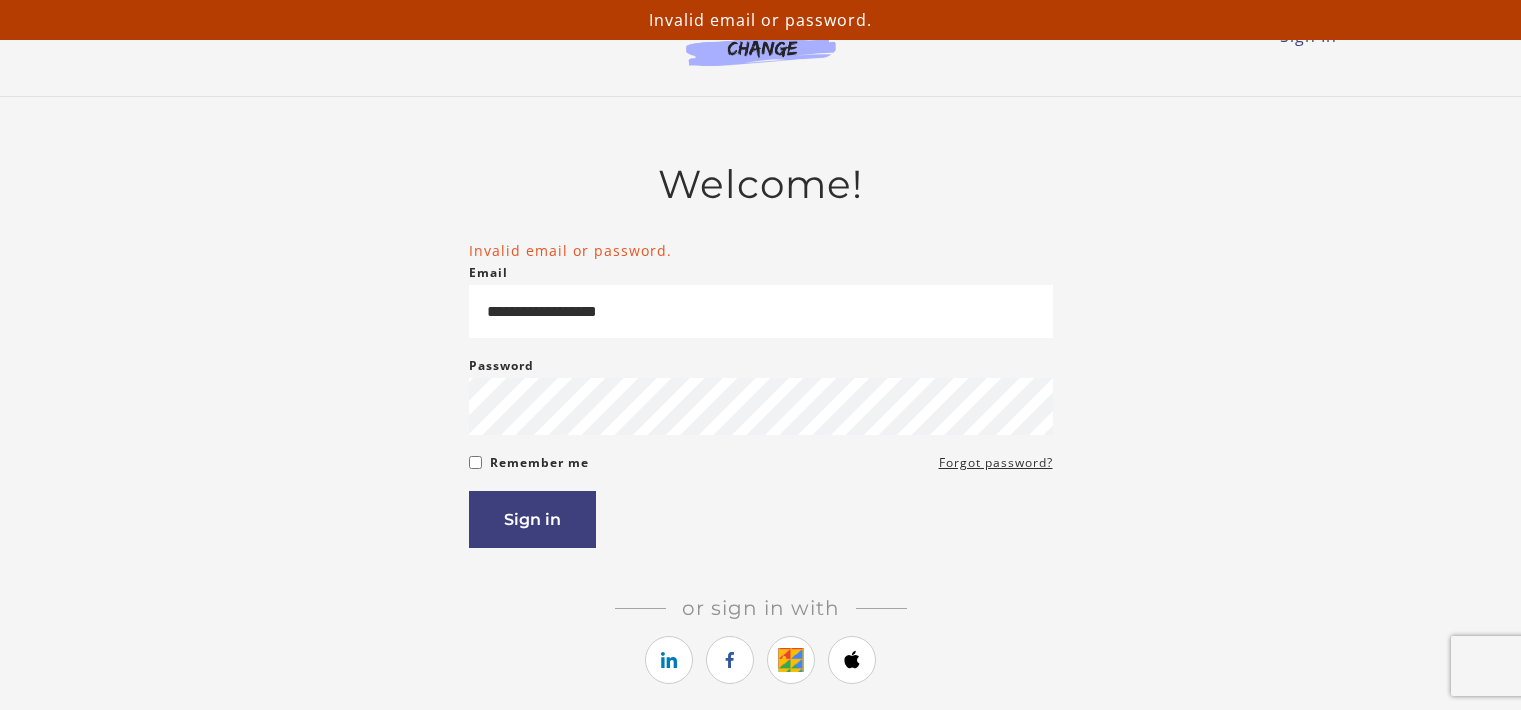 scroll, scrollTop: 0, scrollLeft: 0, axis: both 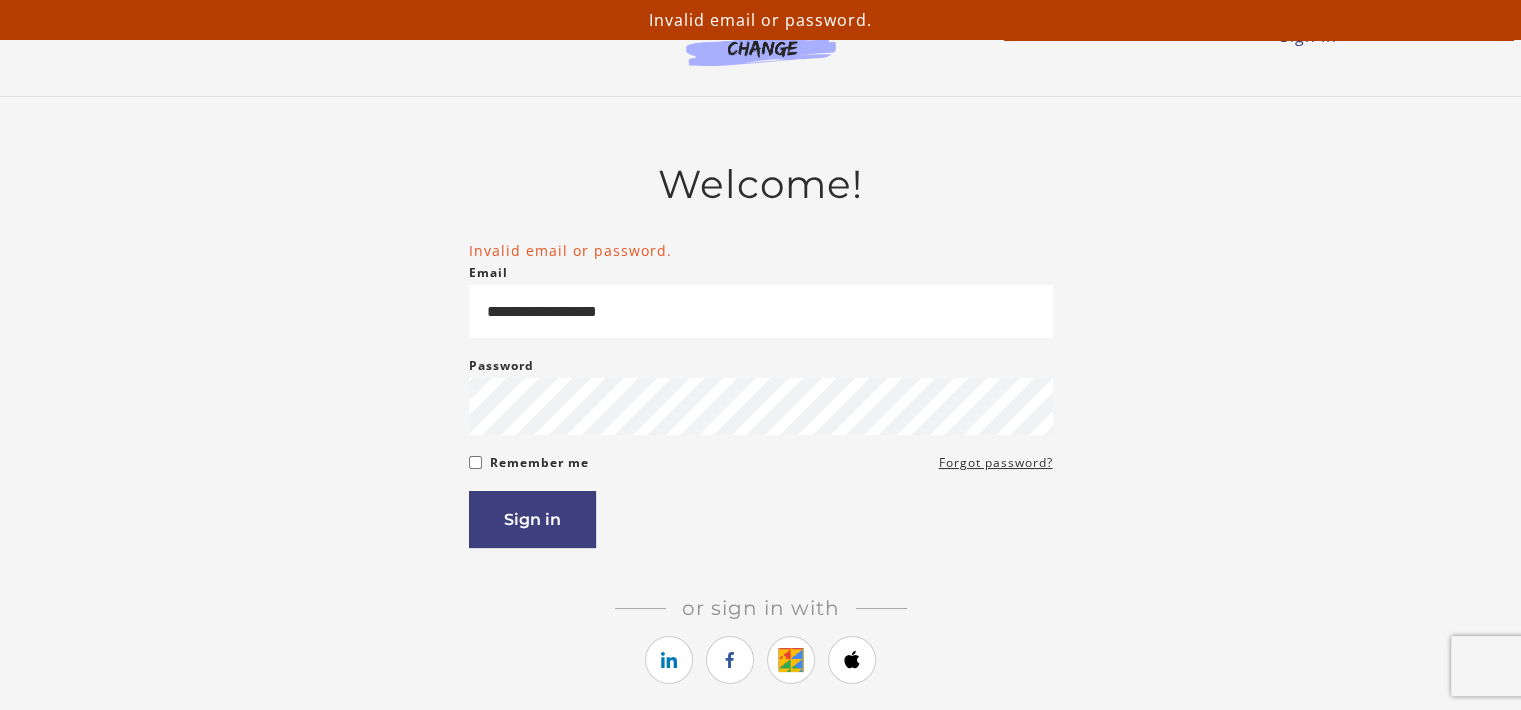 click on "Forgot password?" at bounding box center [996, 463] 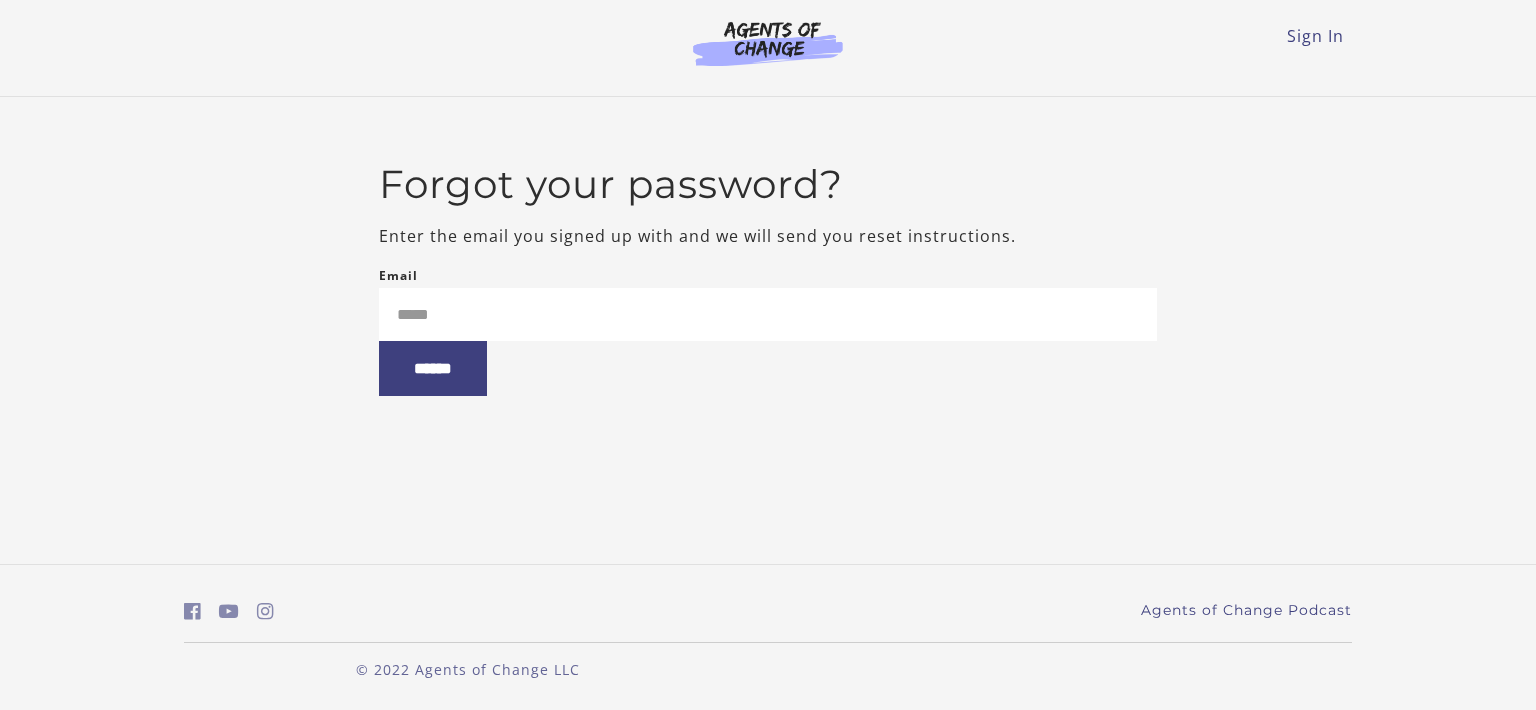 scroll, scrollTop: 0, scrollLeft: 0, axis: both 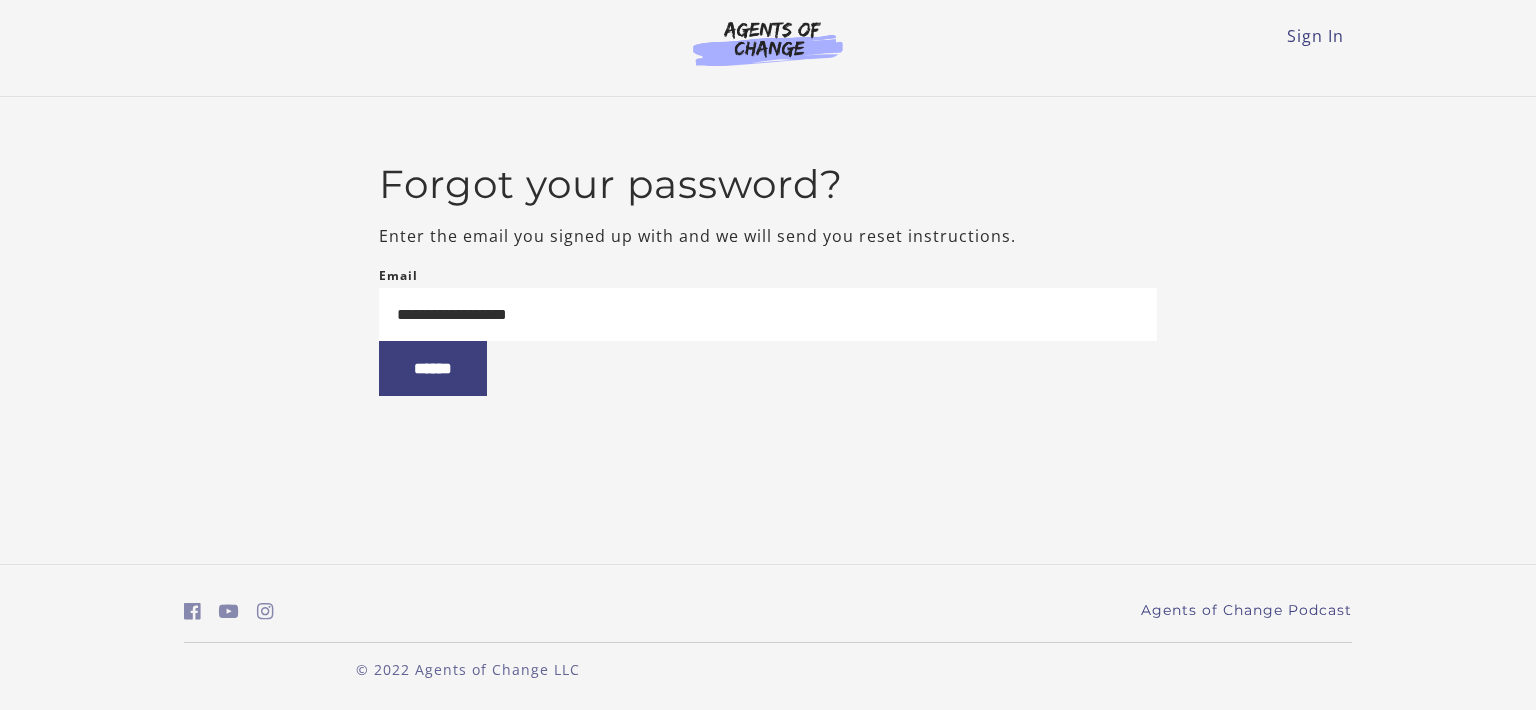type on "**********" 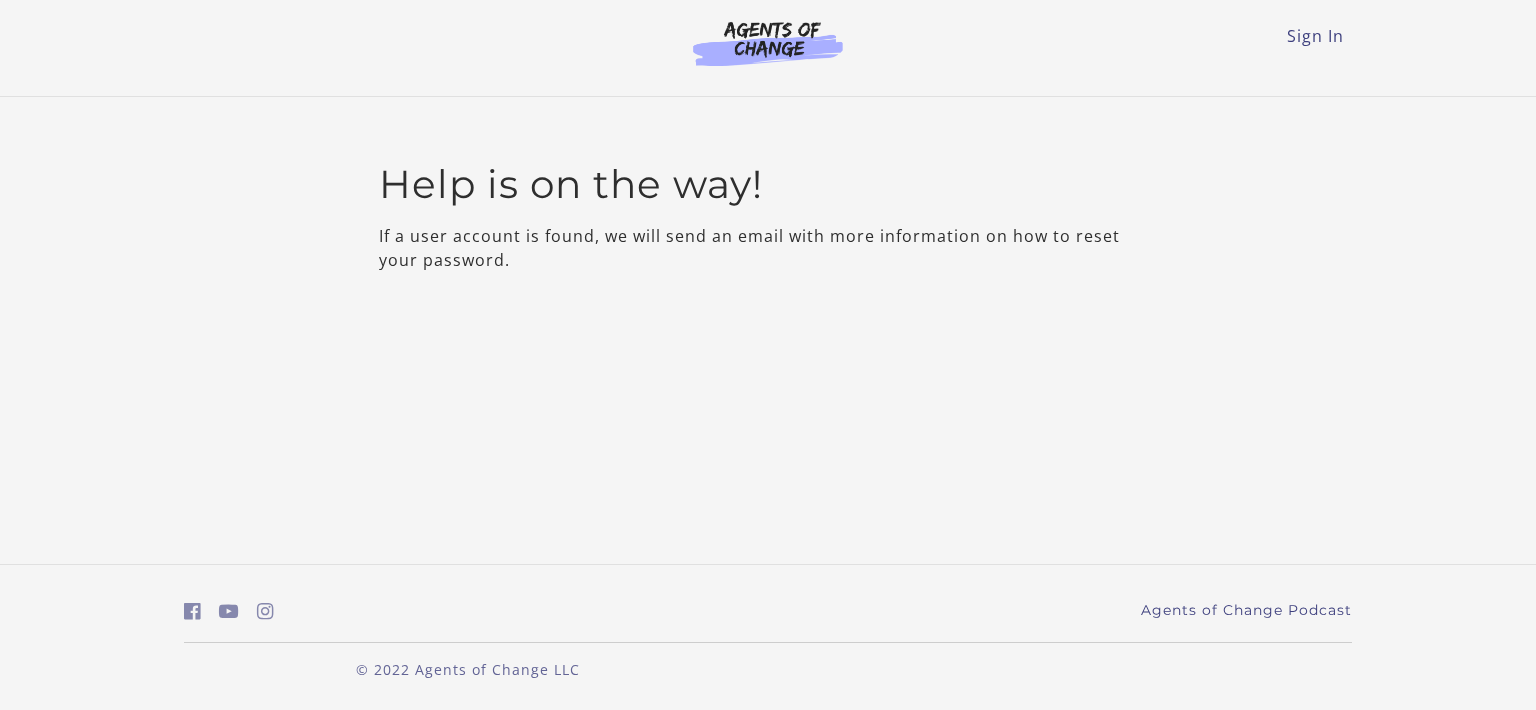 scroll, scrollTop: 0, scrollLeft: 0, axis: both 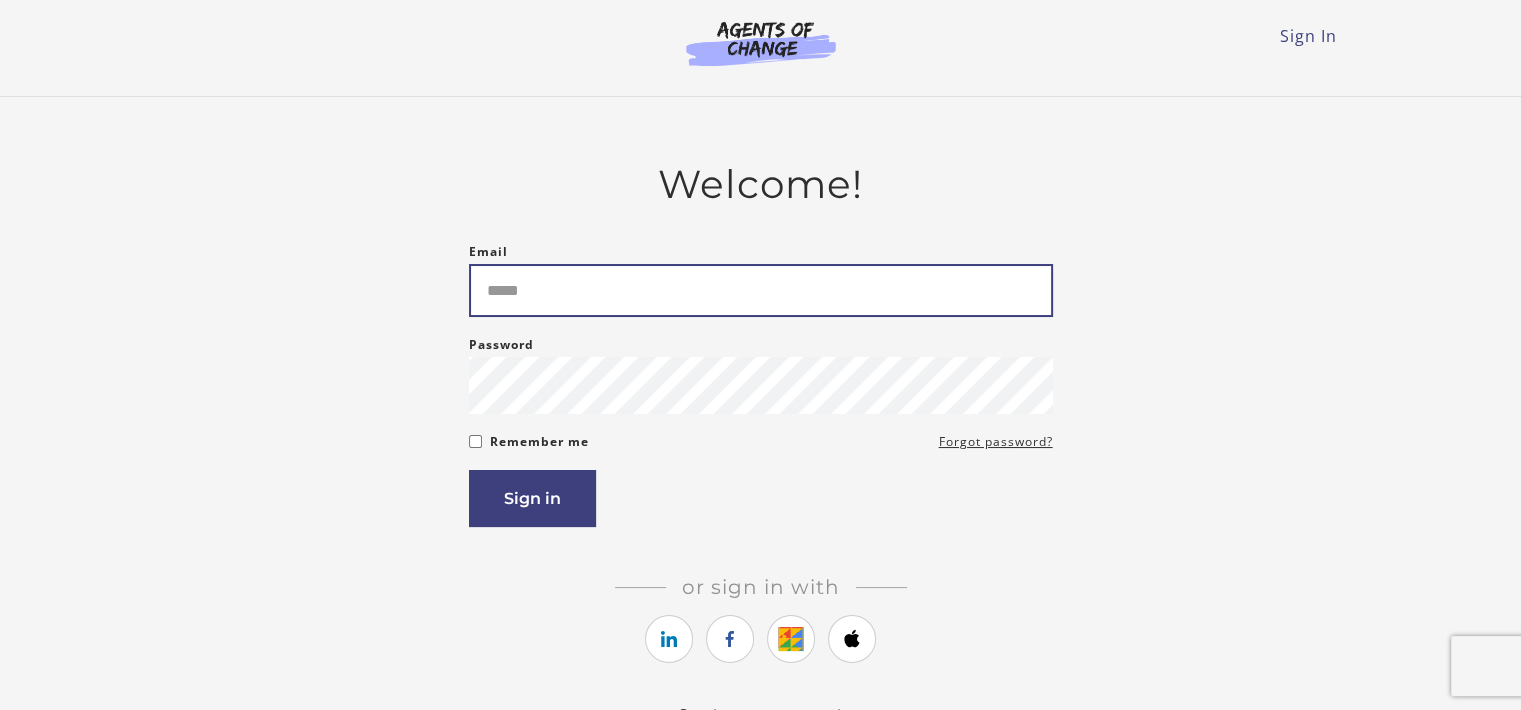 click on "Email" at bounding box center [761, 290] 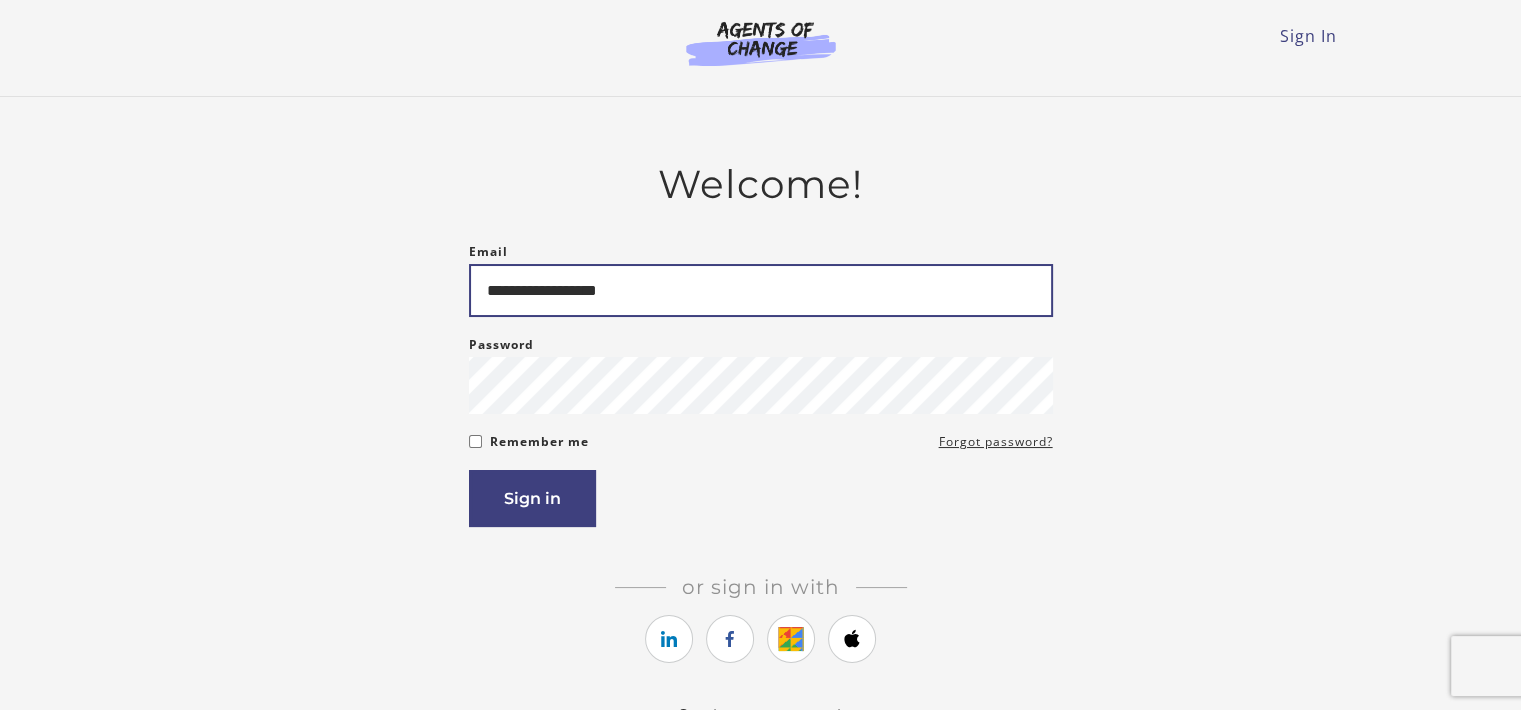 type on "**********" 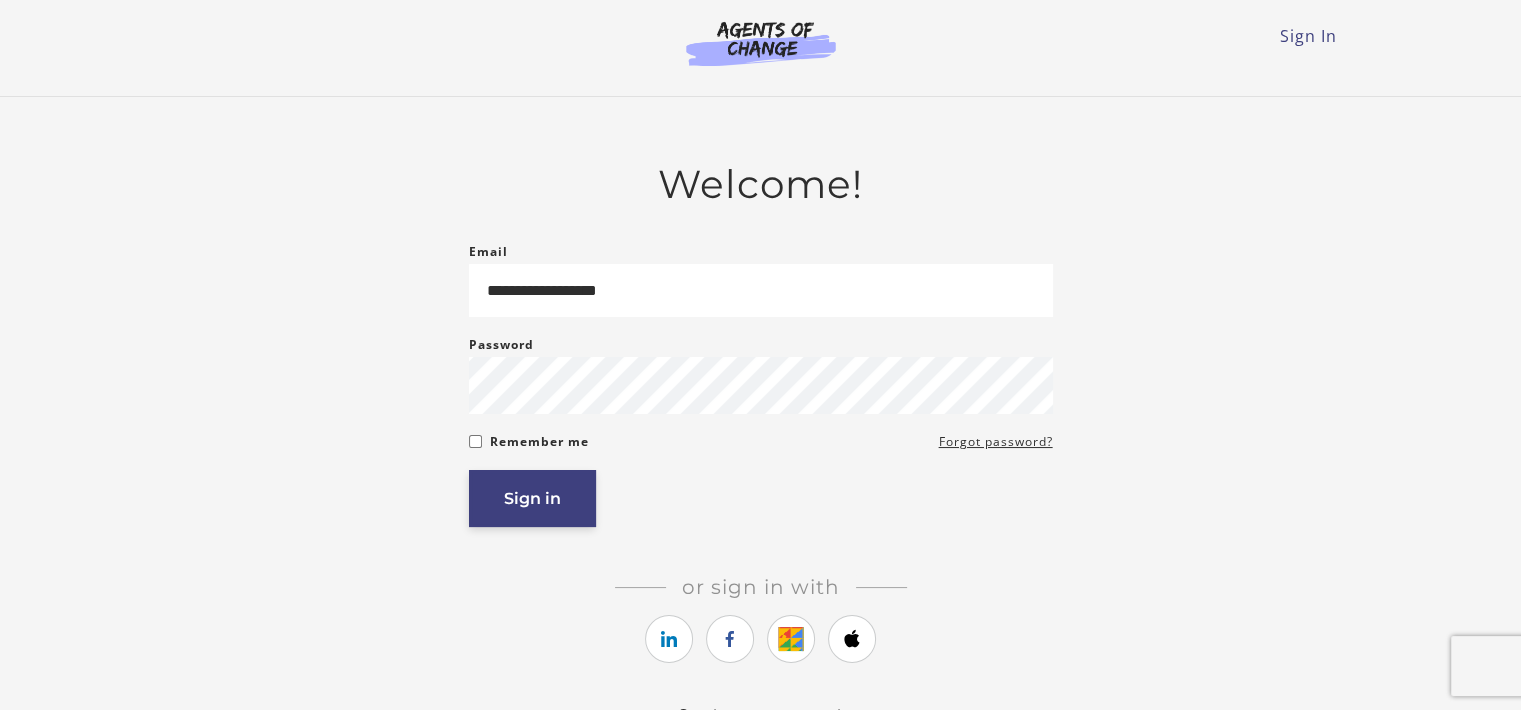 click on "Sign in" at bounding box center [532, 498] 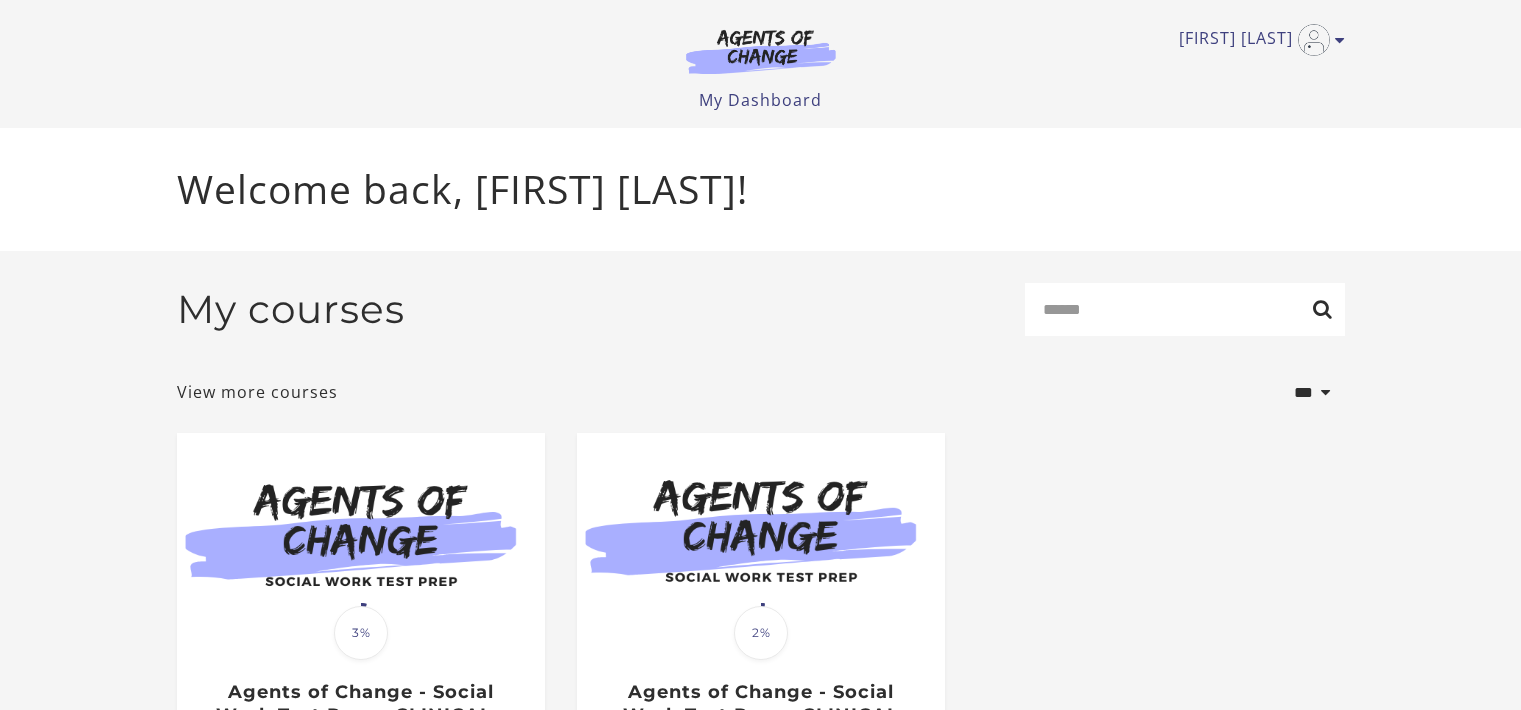 scroll, scrollTop: 0, scrollLeft: 0, axis: both 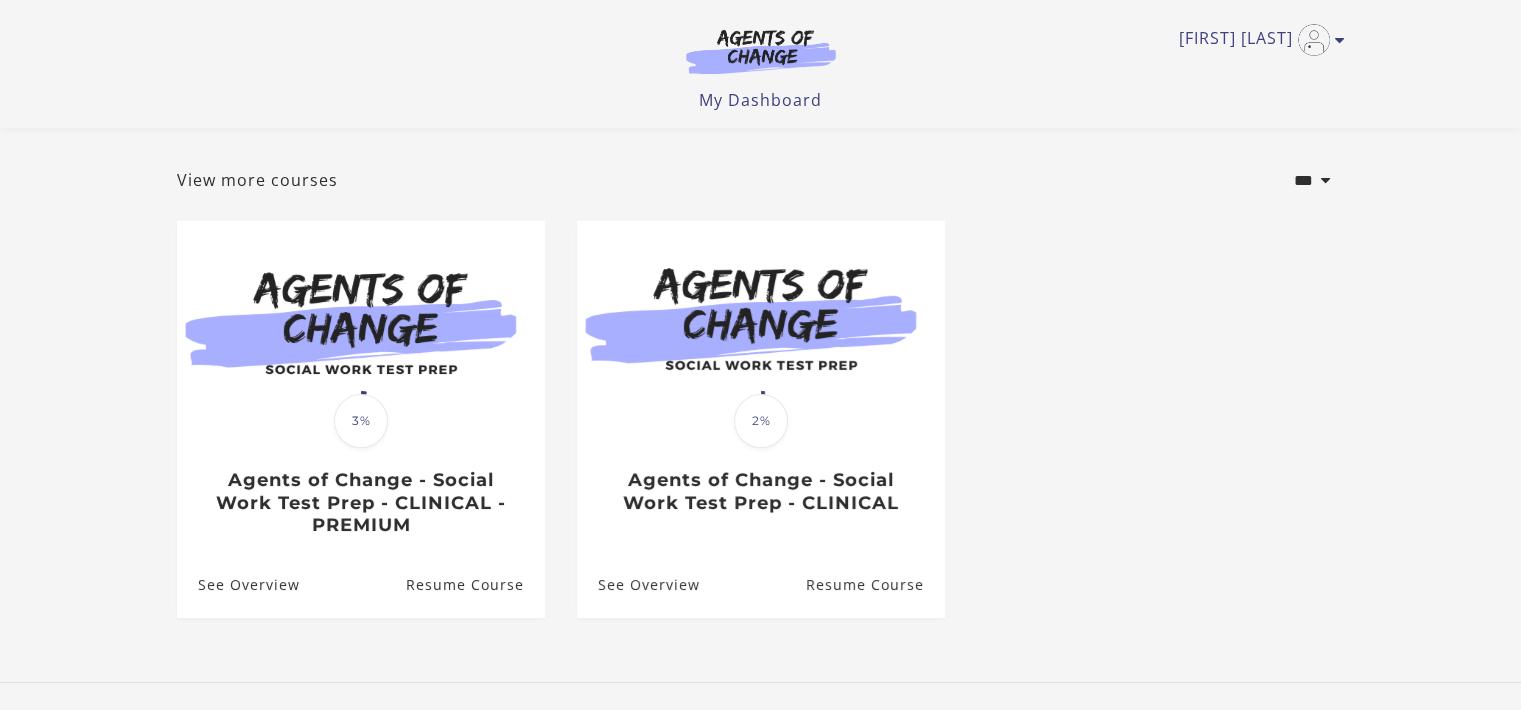 click on "Resume Course" at bounding box center [474, 585] 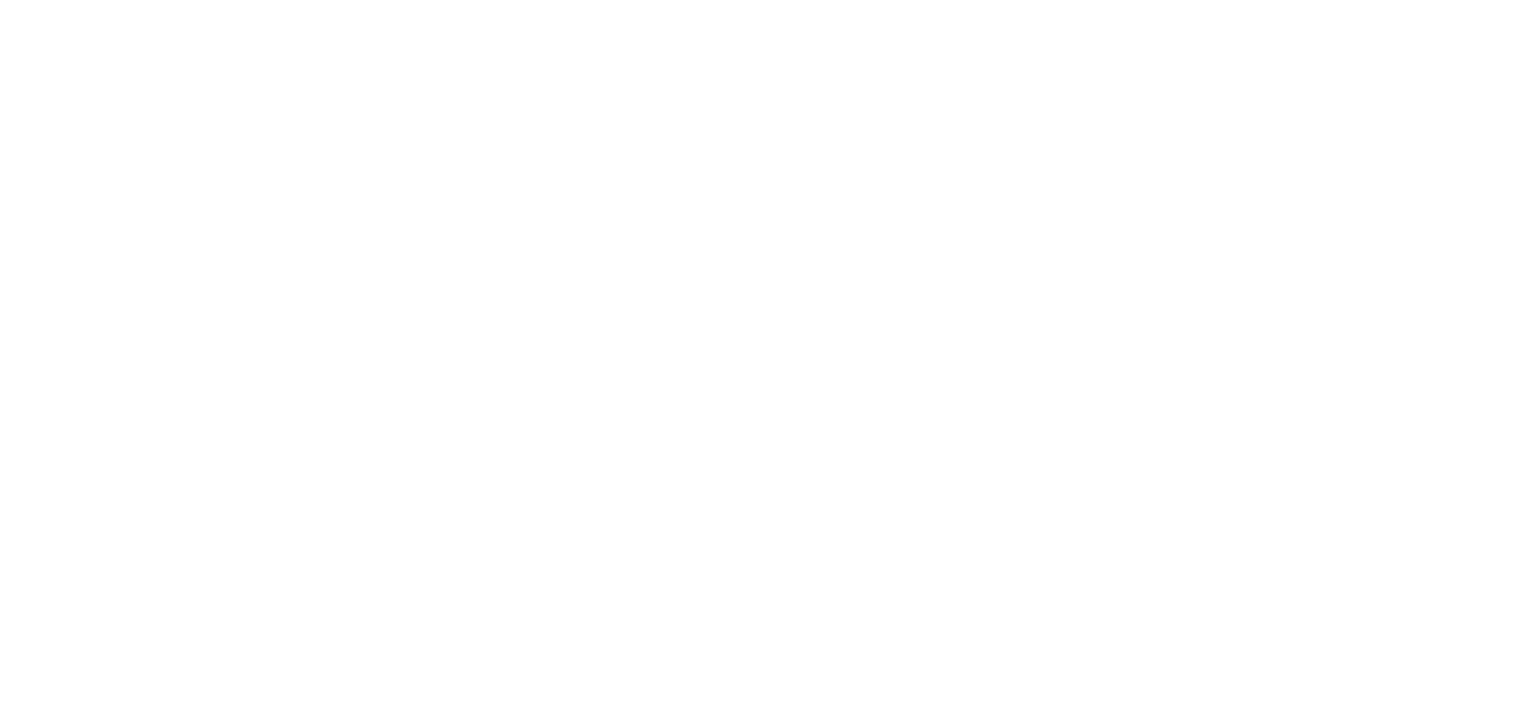scroll, scrollTop: 0, scrollLeft: 0, axis: both 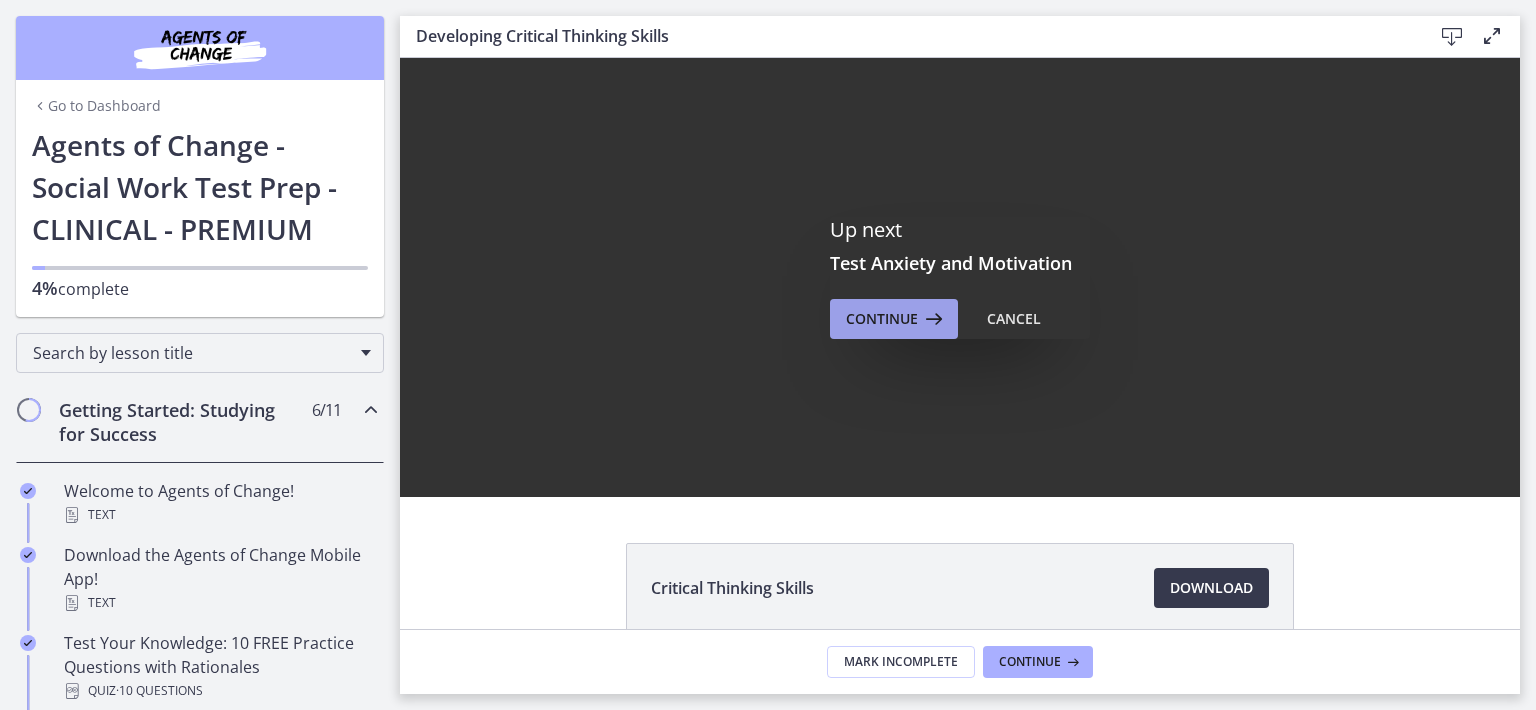 click on "Continue" at bounding box center [882, 319] 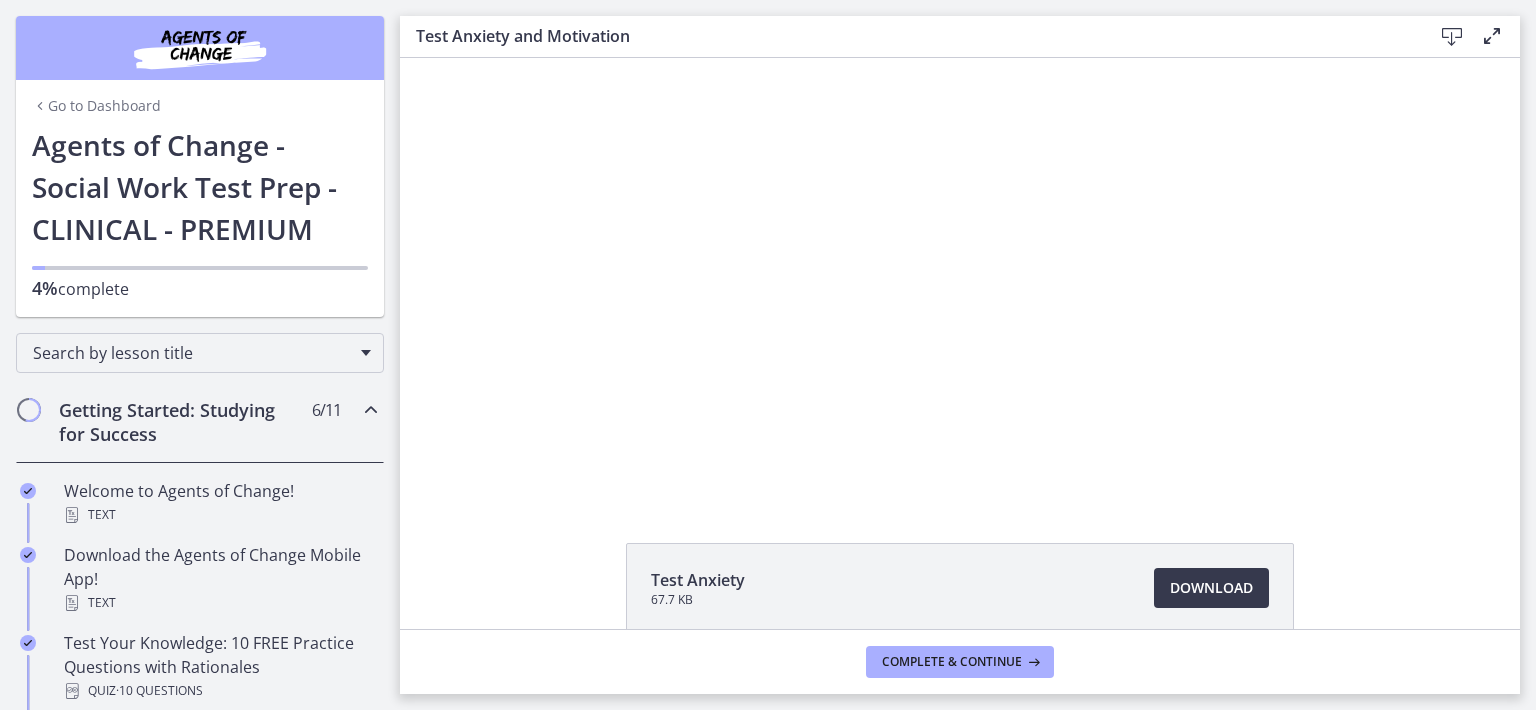 scroll, scrollTop: 0, scrollLeft: 0, axis: both 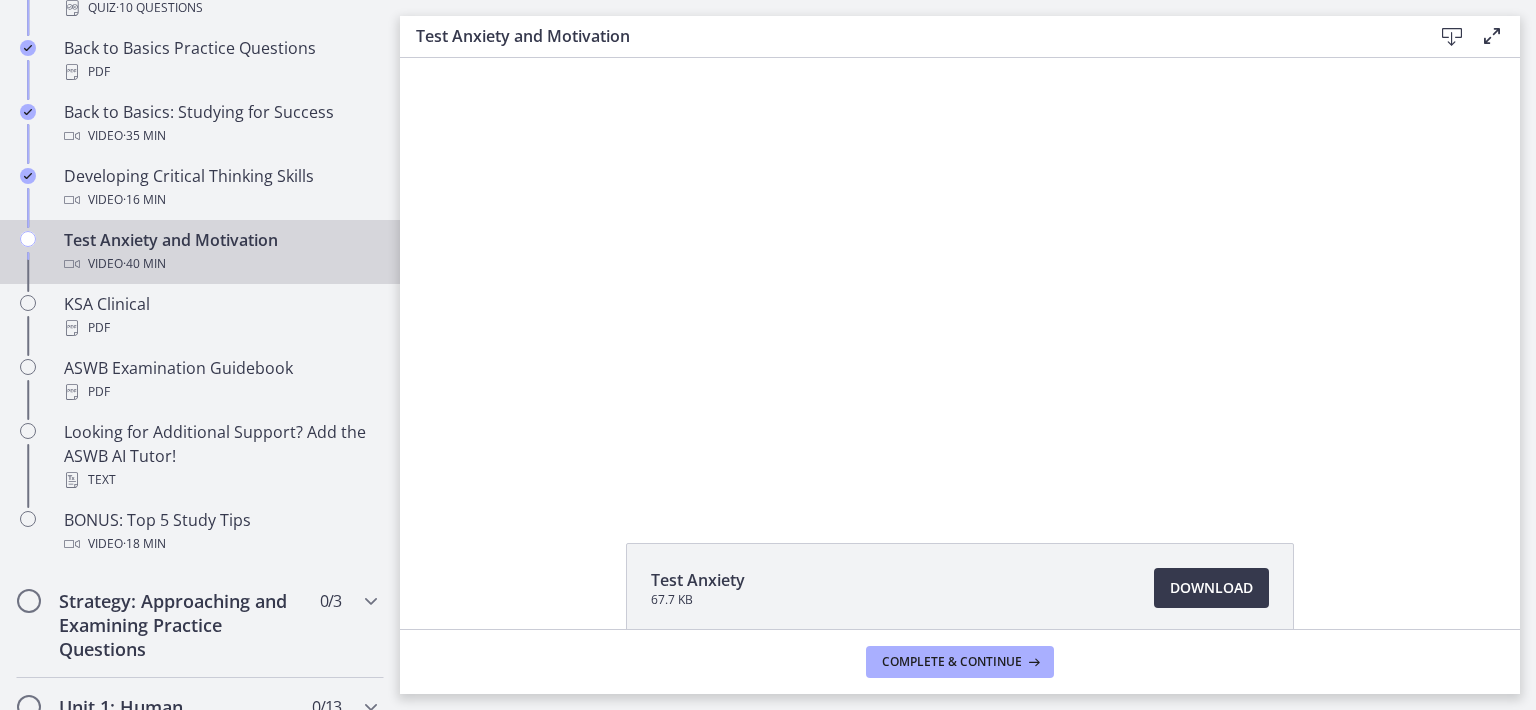 click at bounding box center [960, 277] 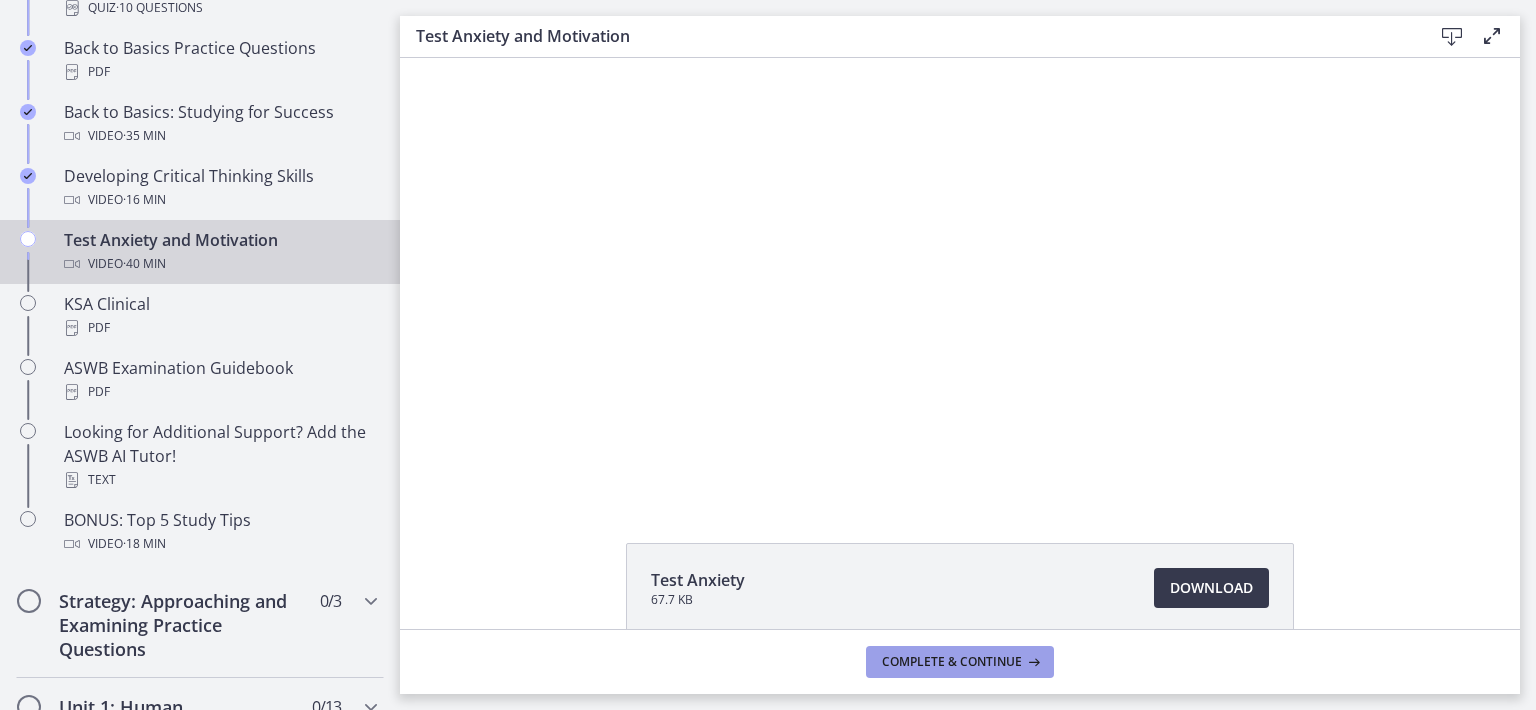 click on "Complete & continue" at bounding box center (952, 662) 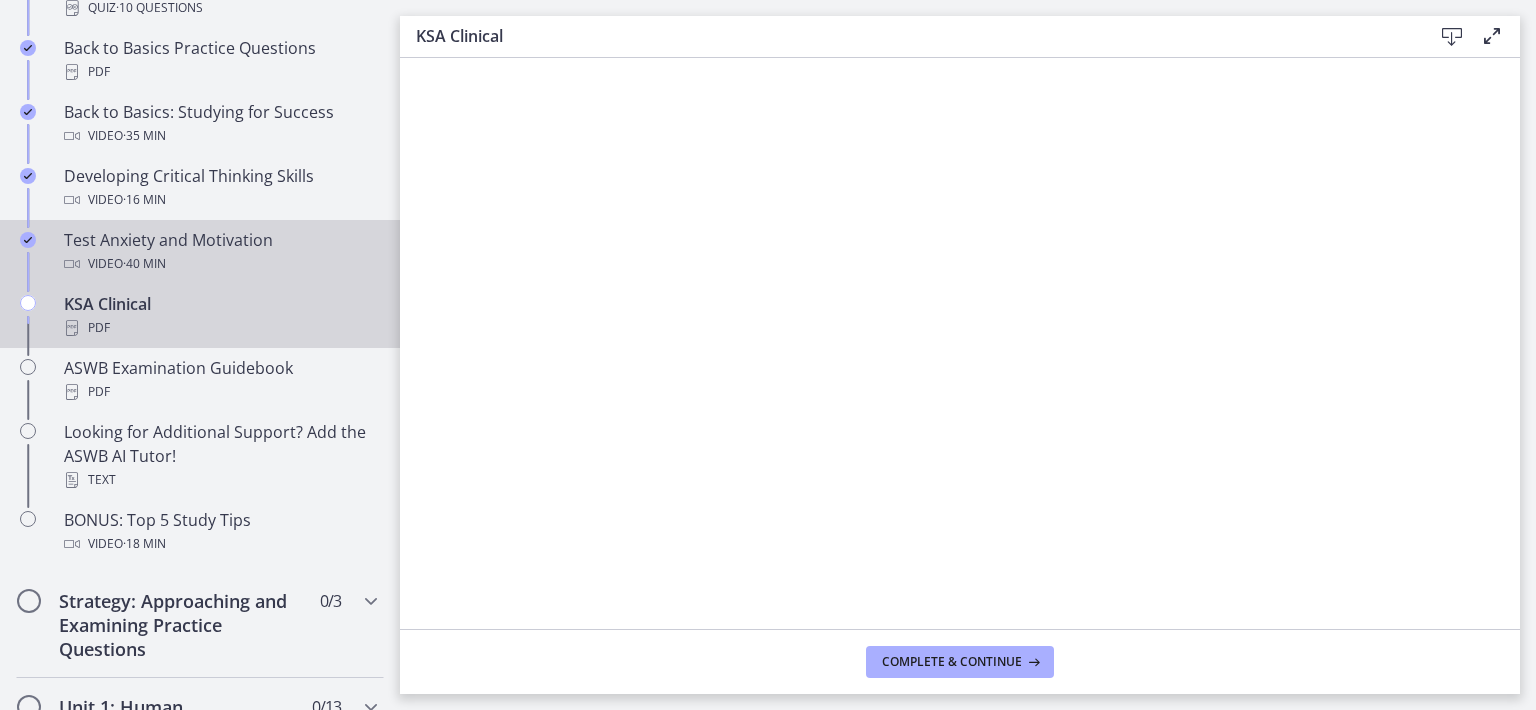 click on "·  40 min" at bounding box center [144, 264] 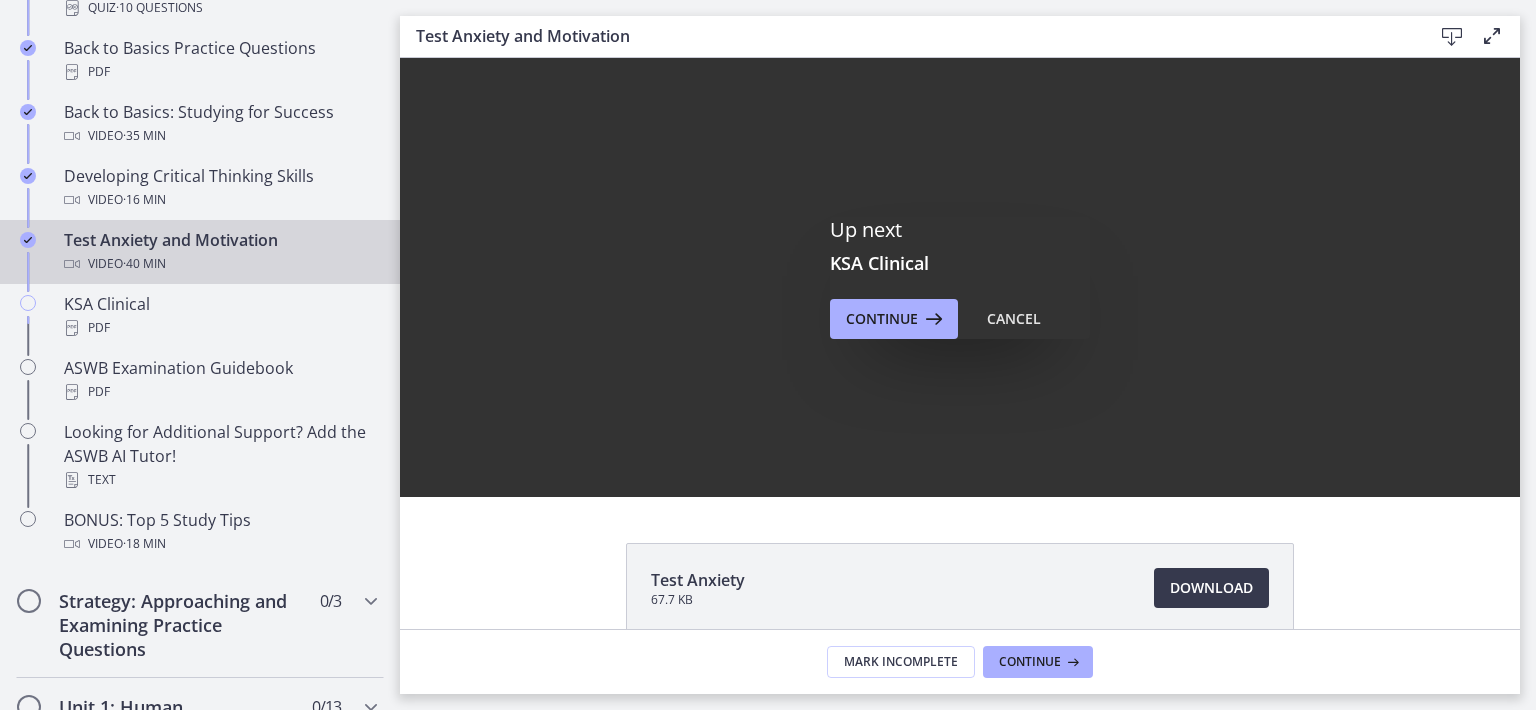 scroll, scrollTop: 0, scrollLeft: 0, axis: both 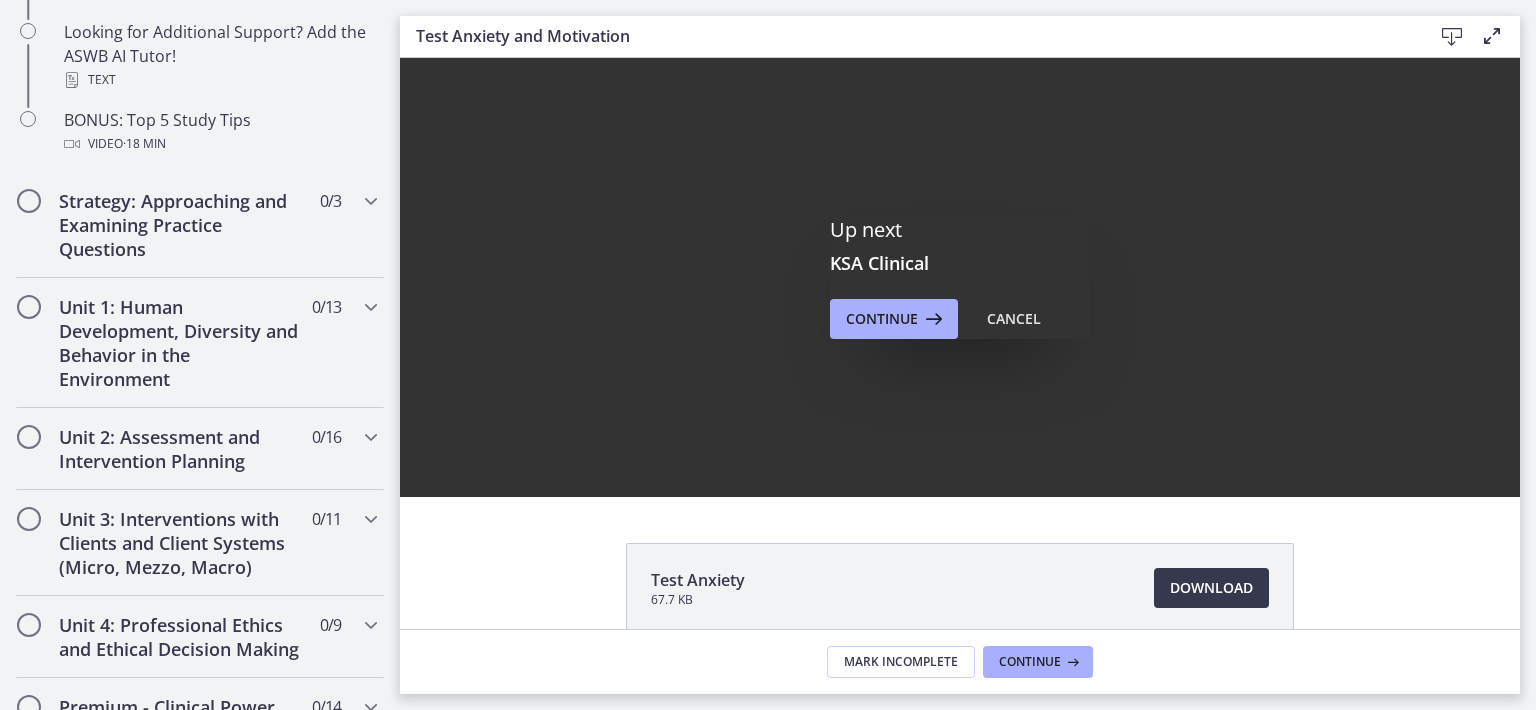 click on "Test Anxiety
67.7 KB
Download
Opens in a new window" 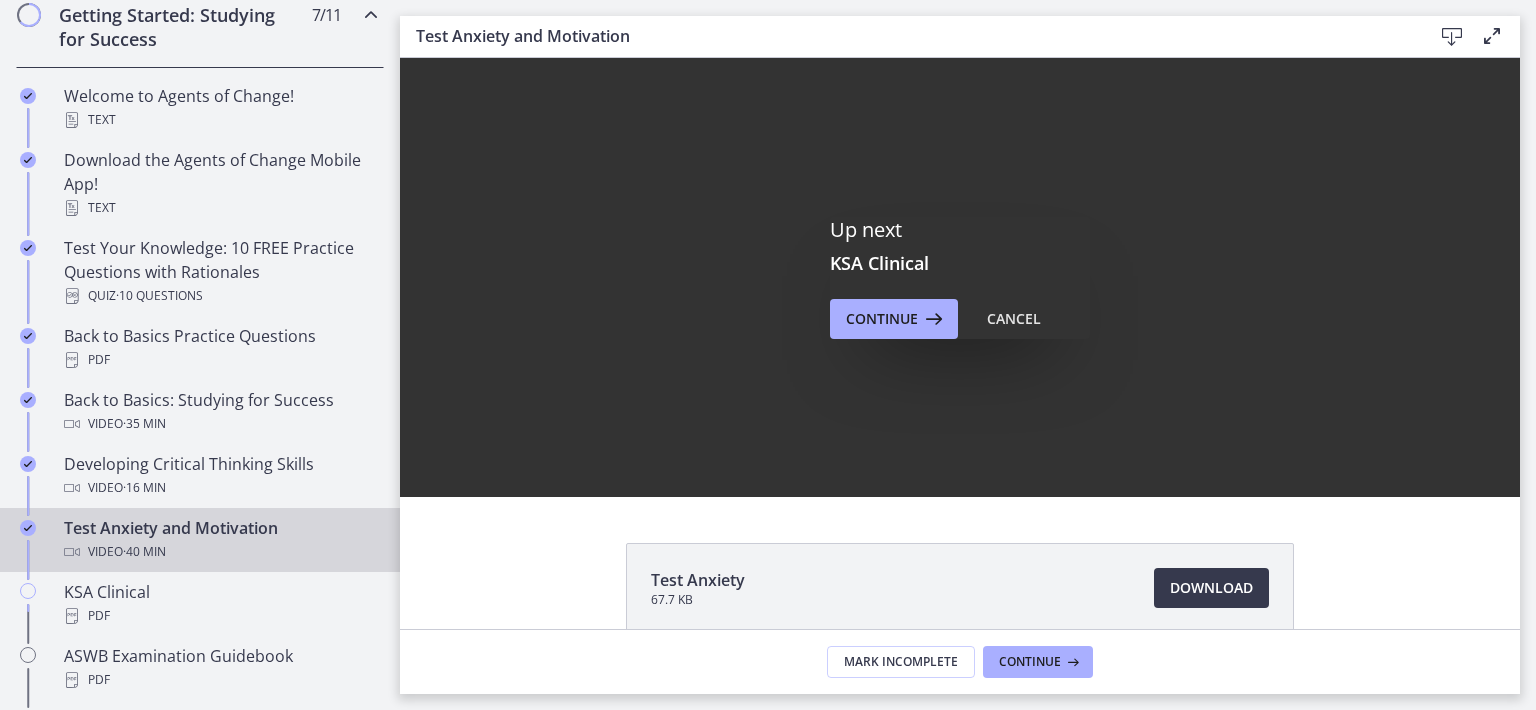 scroll, scrollTop: 0, scrollLeft: 0, axis: both 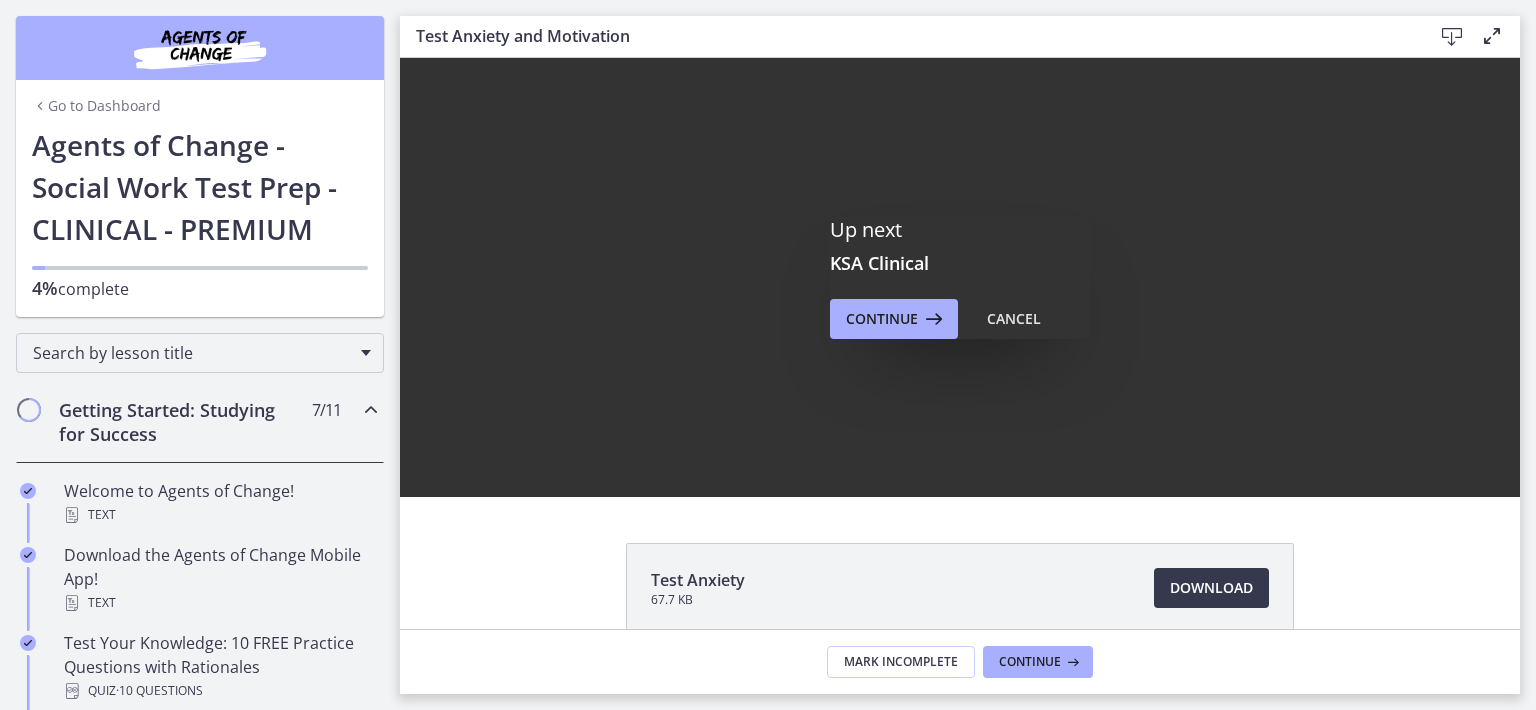 click on "Go to Dashboard" at bounding box center [96, 106] 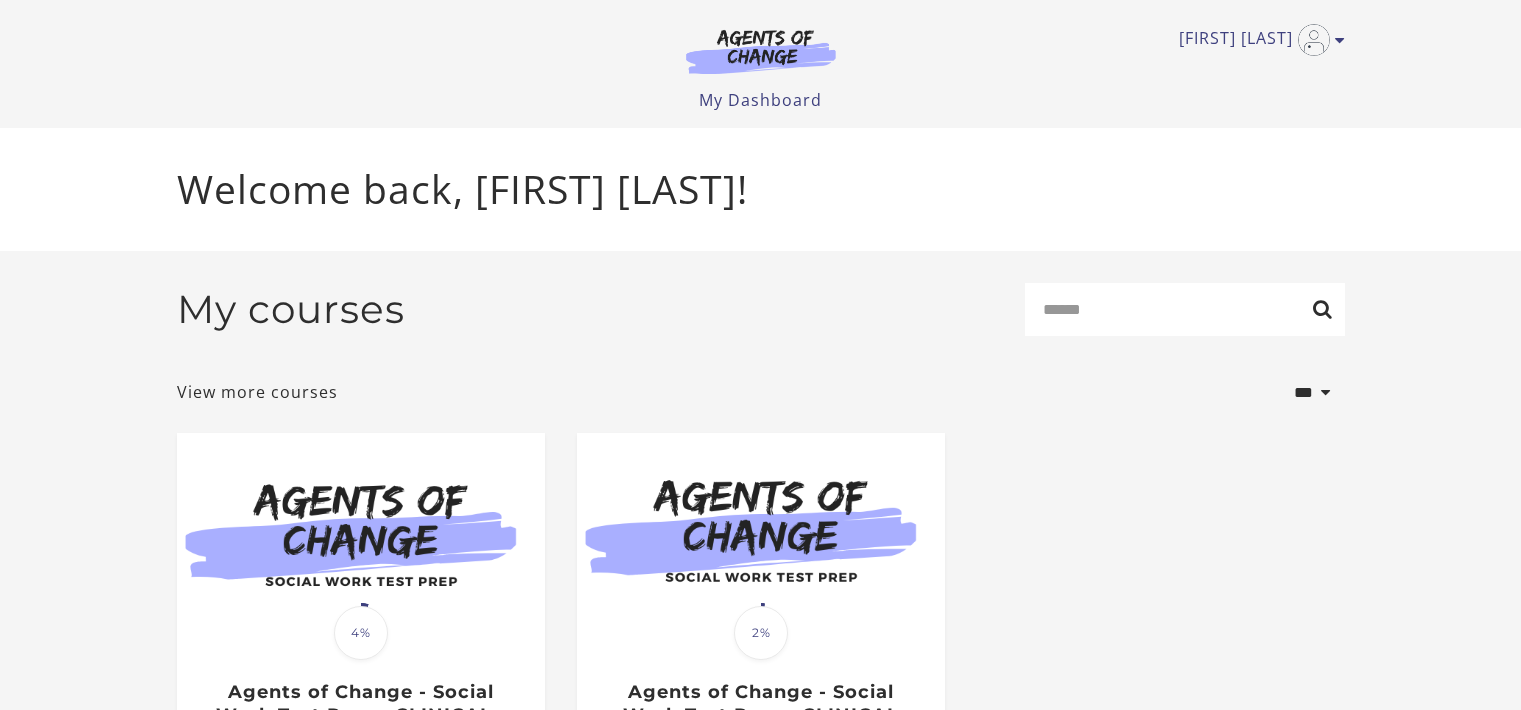 scroll, scrollTop: 0, scrollLeft: 0, axis: both 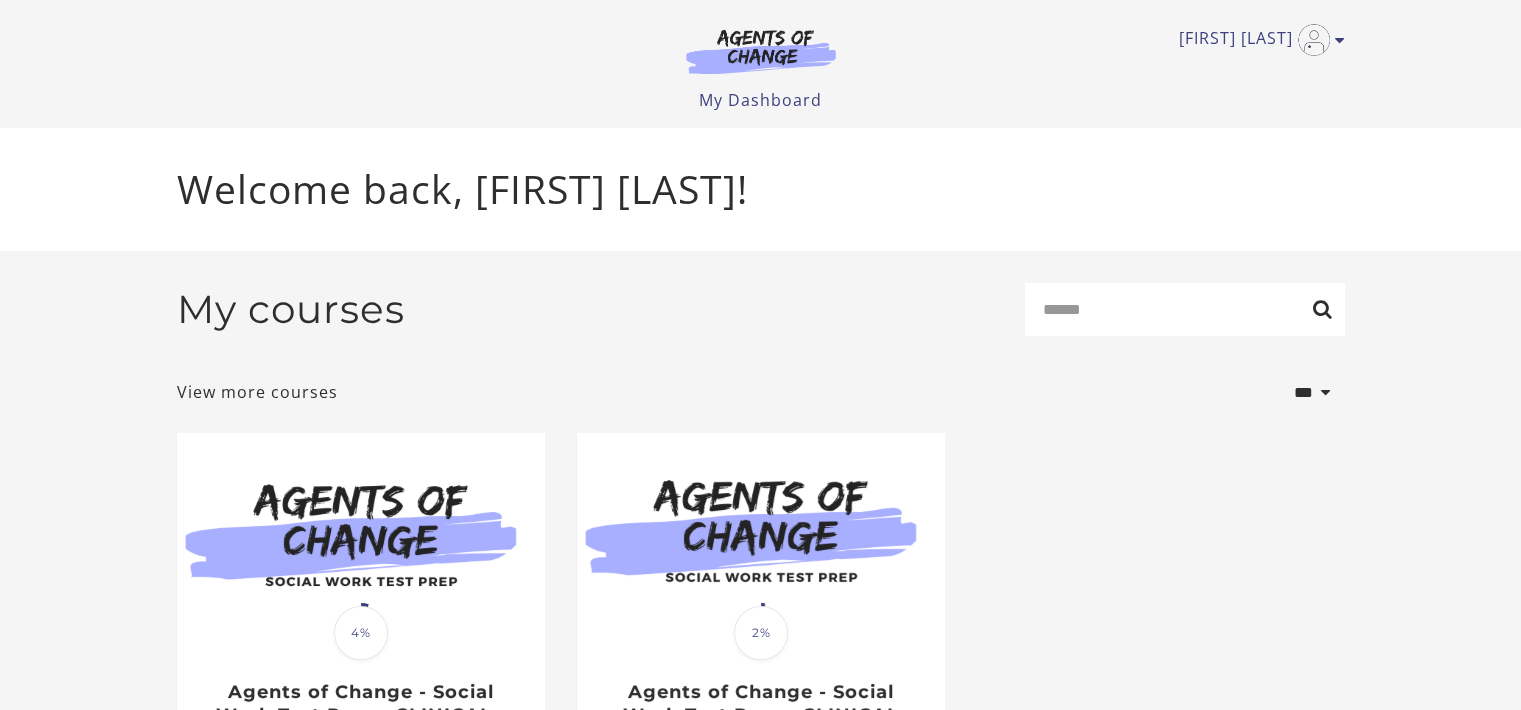 click at bounding box center [1314, 40] 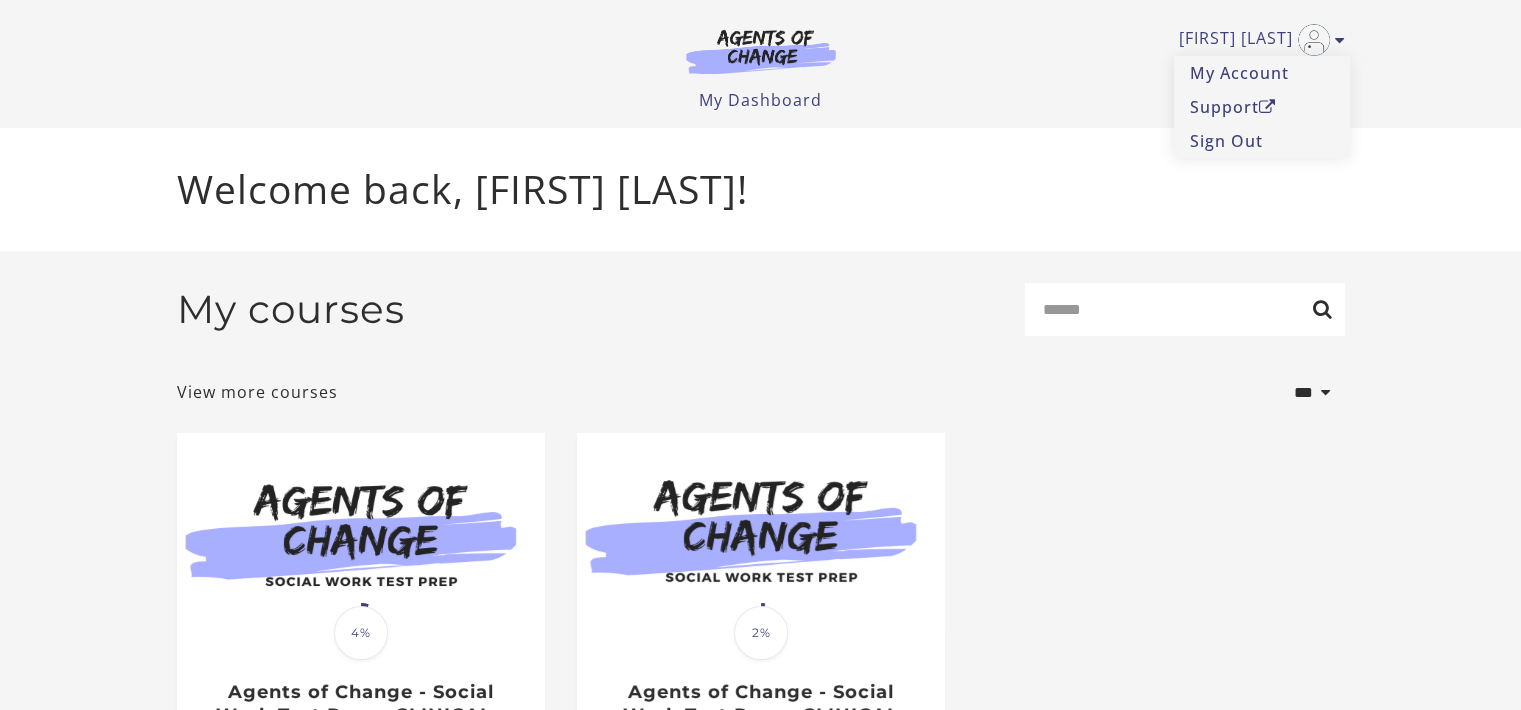 click on "Sign Out" at bounding box center (1262, 141) 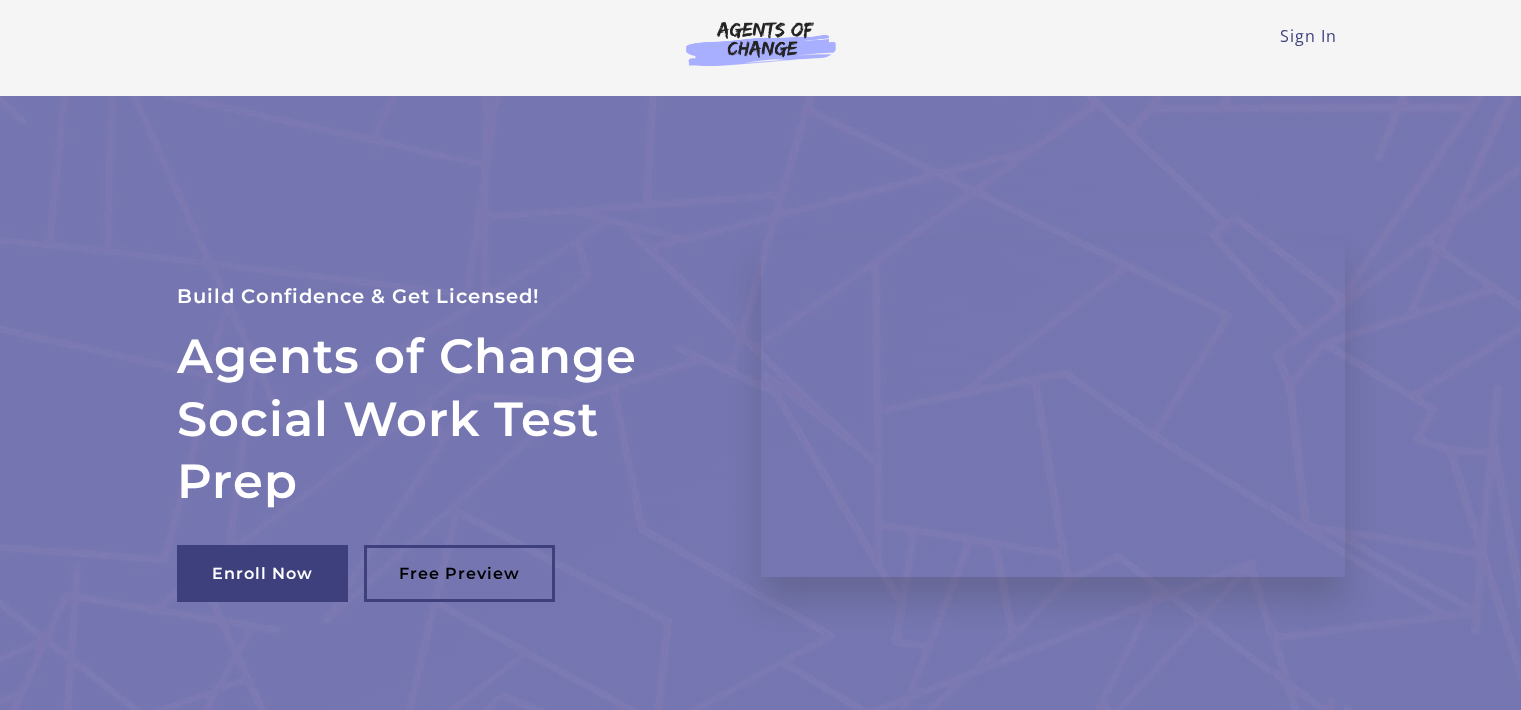 scroll, scrollTop: 0, scrollLeft: 0, axis: both 